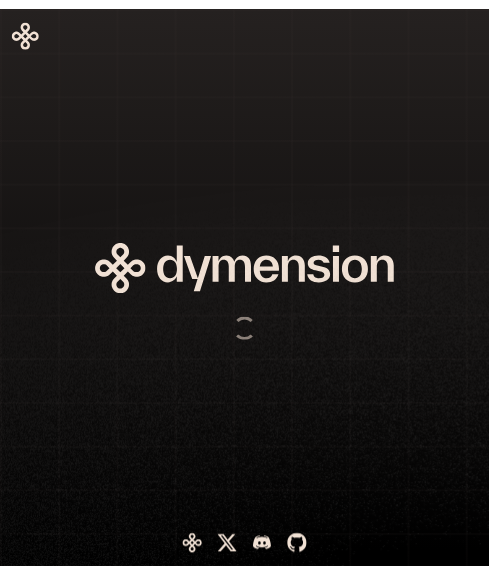 scroll, scrollTop: 0, scrollLeft: 0, axis: both 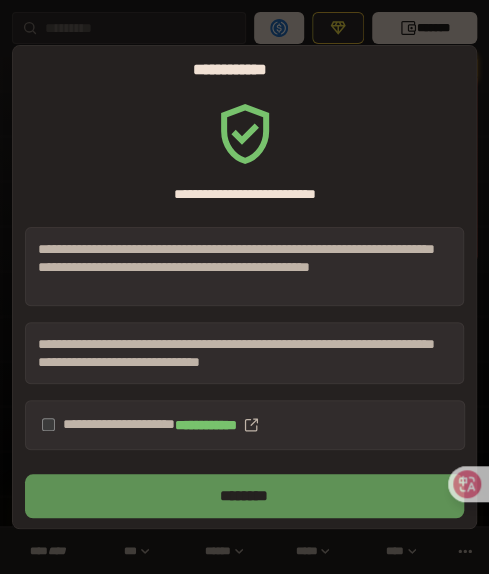 click on "********" at bounding box center [244, 496] 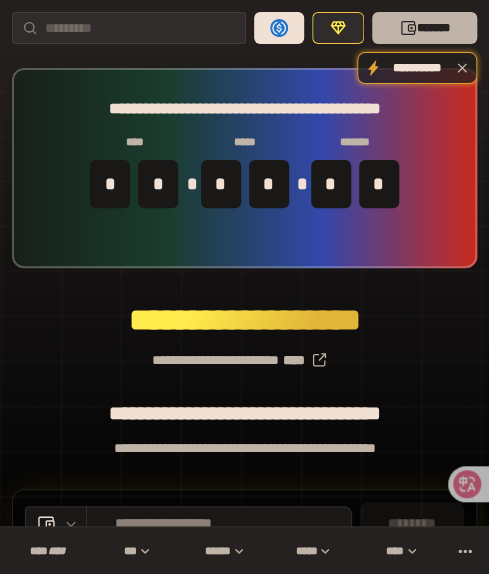 click on "*******" at bounding box center (424, 28) 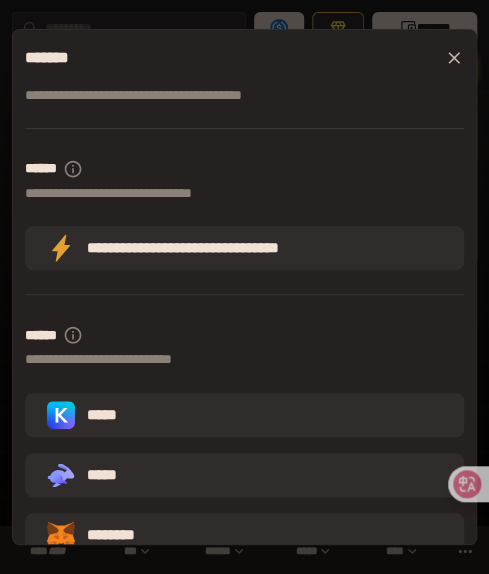 click on "*****" at bounding box center [244, 415] 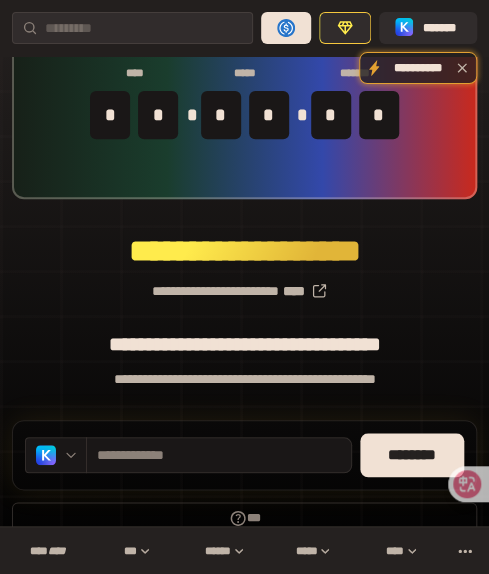 scroll, scrollTop: 100, scrollLeft: 0, axis: vertical 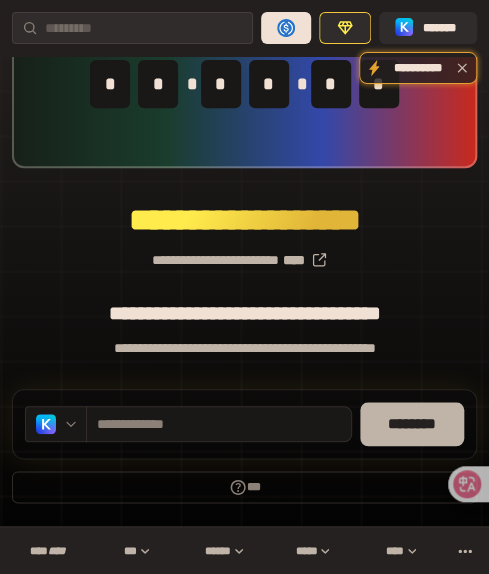 click on "********" at bounding box center (412, 424) 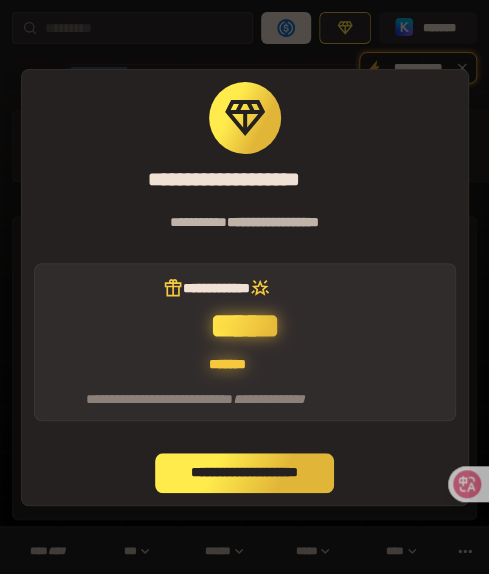 click on "**********" at bounding box center (245, 473) 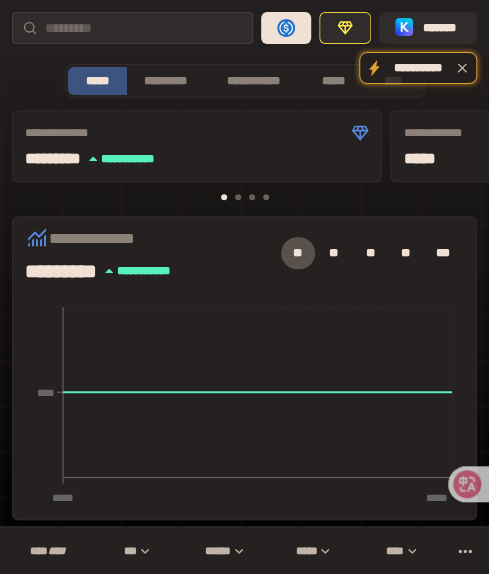drag, startPoint x: 450, startPoint y: 29, endPoint x: 360, endPoint y: -45, distance: 116.51609 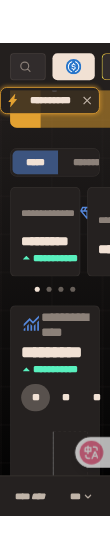 scroll, scrollTop: 250, scrollLeft: 0, axis: vertical 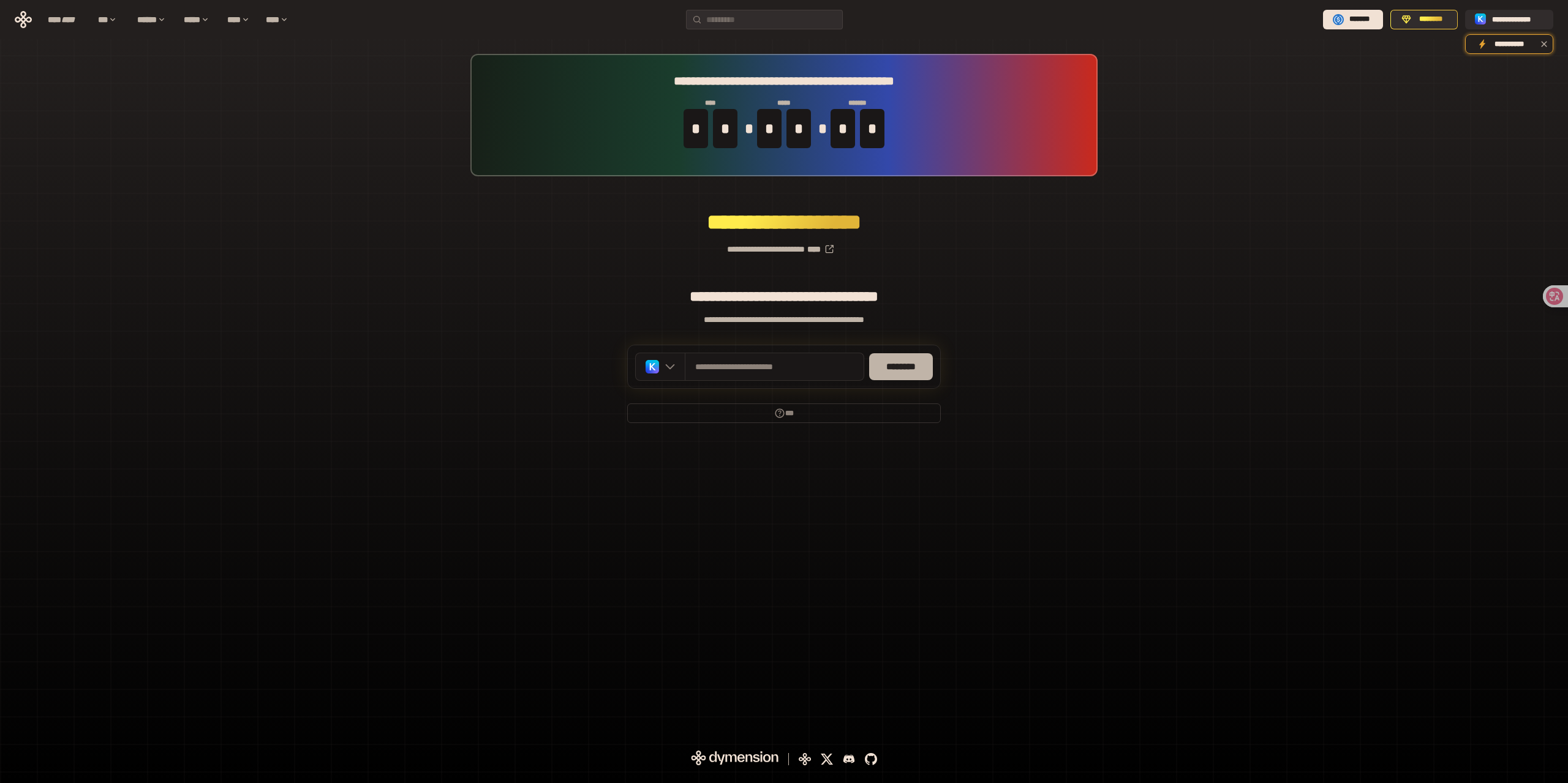 click on "********" at bounding box center (901, 367) 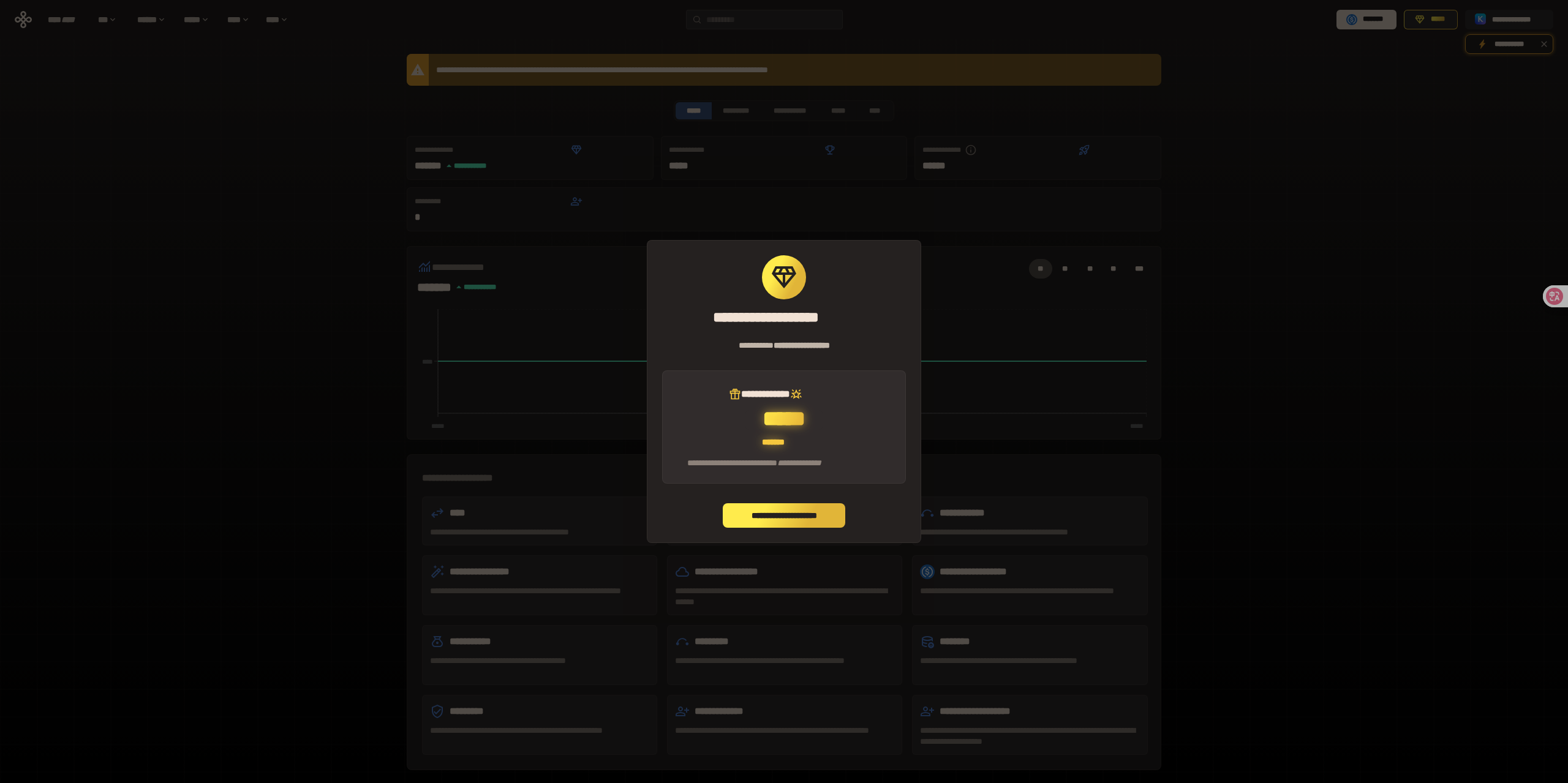 click on "**********" at bounding box center [784, 515] 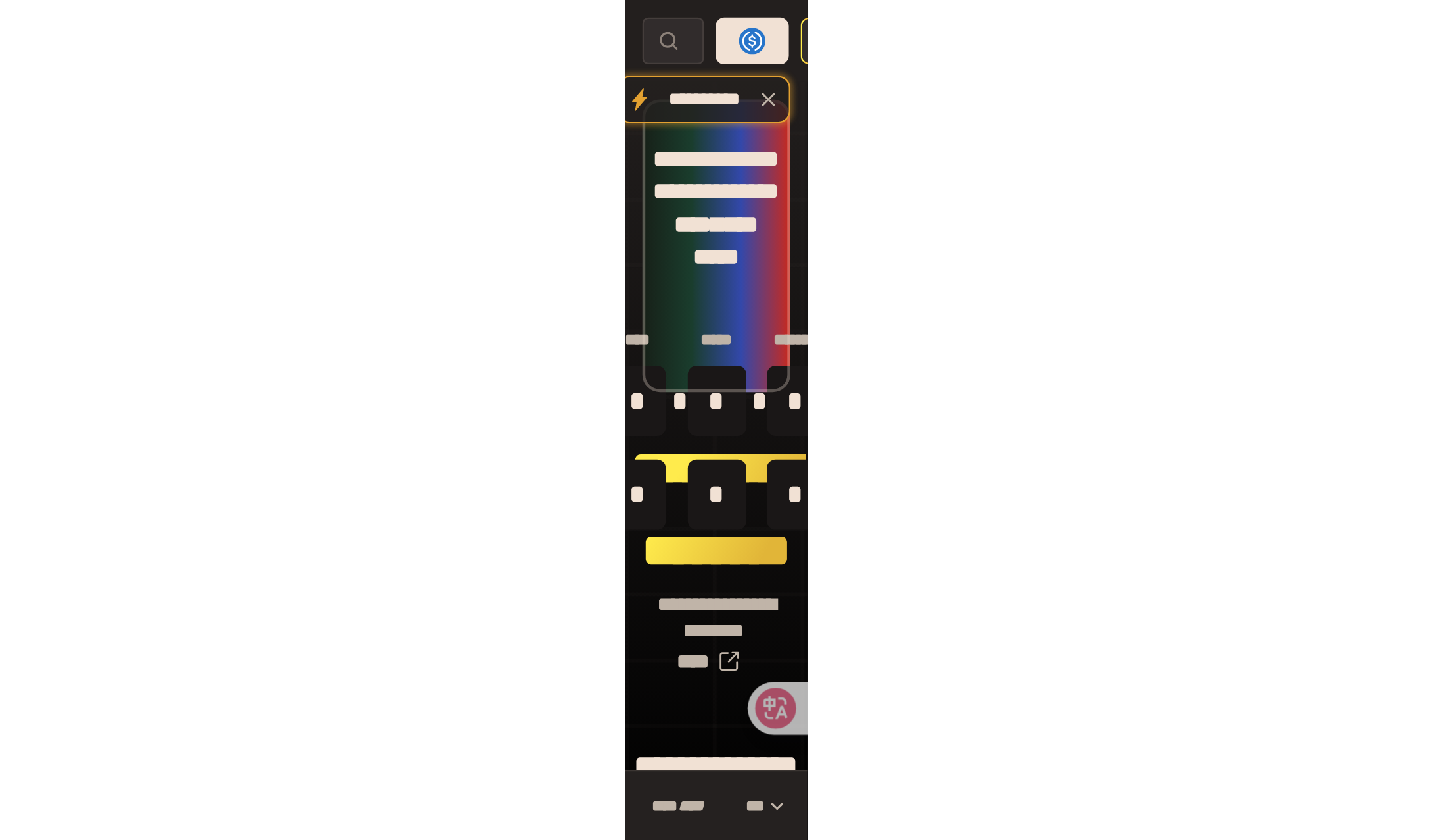 scroll, scrollTop: 0, scrollLeft: 0, axis: both 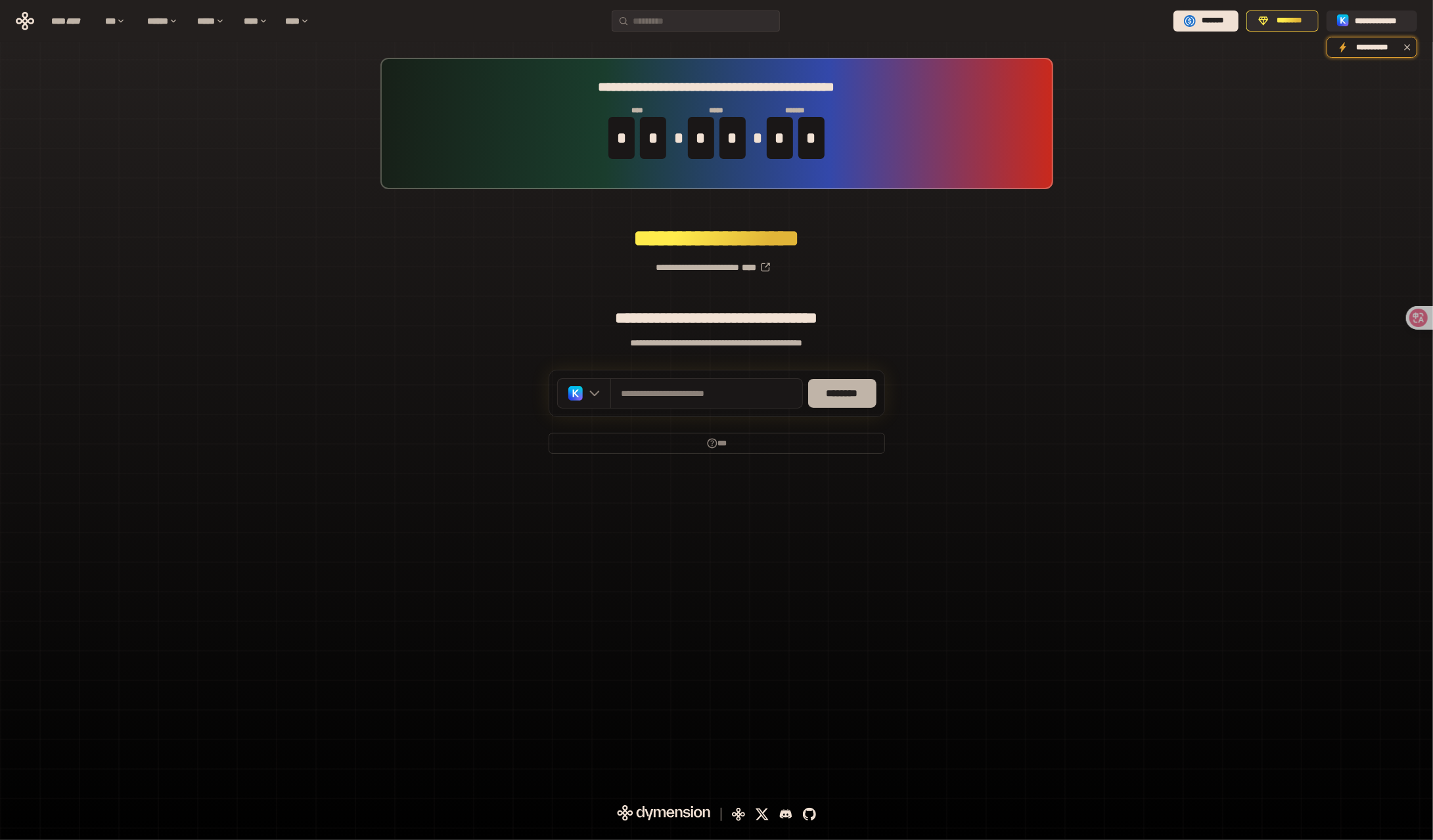 click on "********" at bounding box center [842, 393] 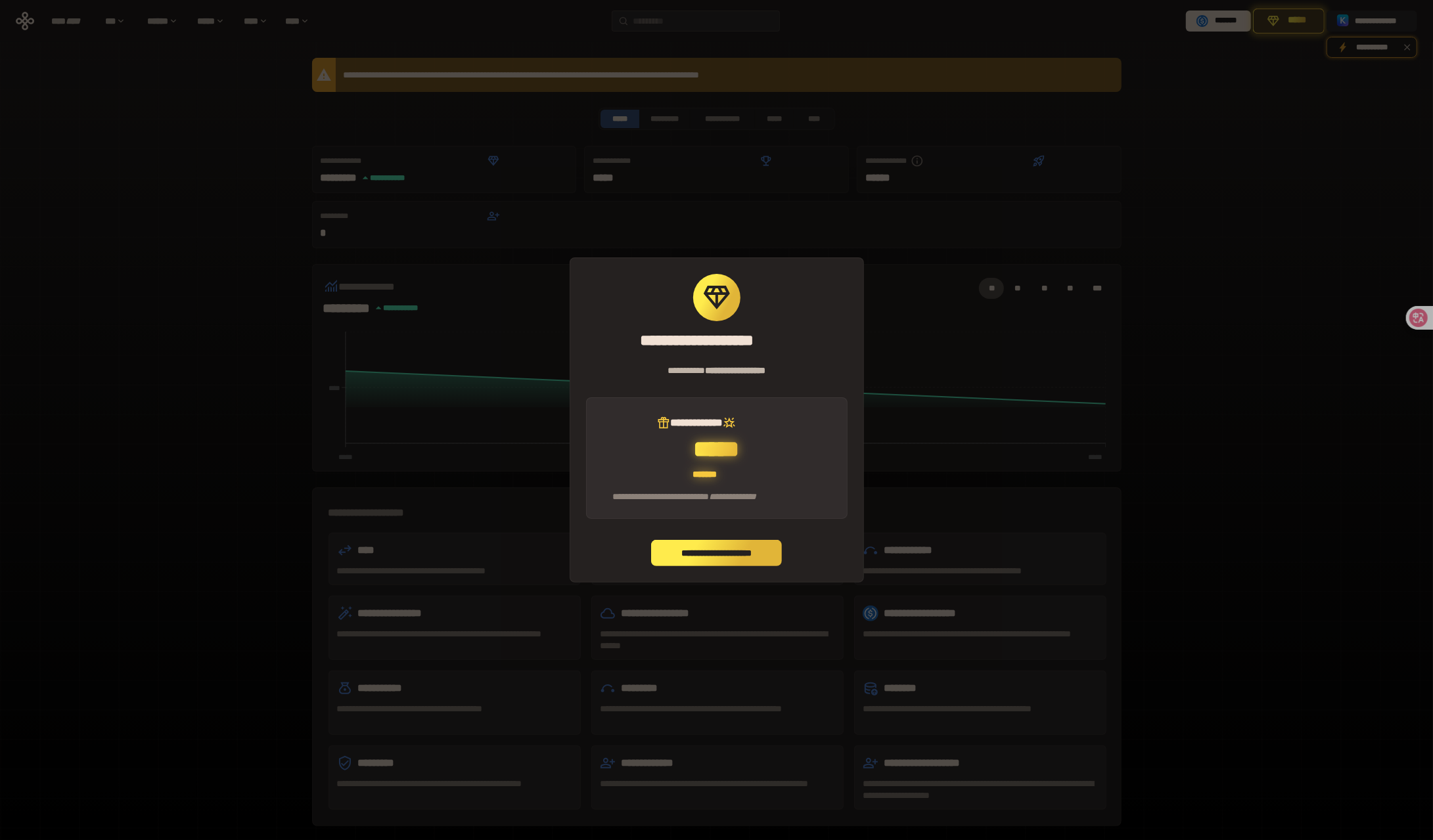 click on "**********" at bounding box center [717, 553] 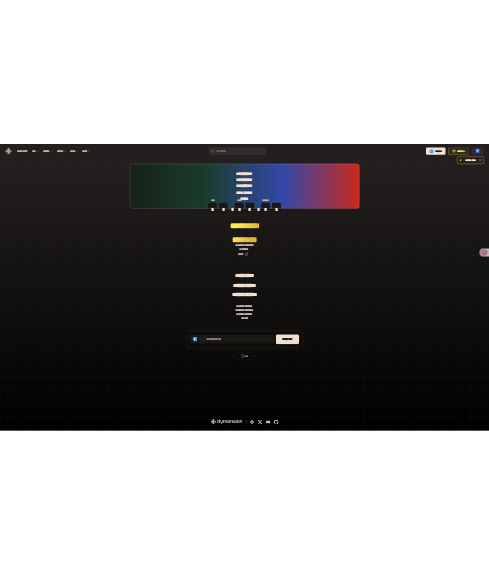 scroll, scrollTop: 0, scrollLeft: 0, axis: both 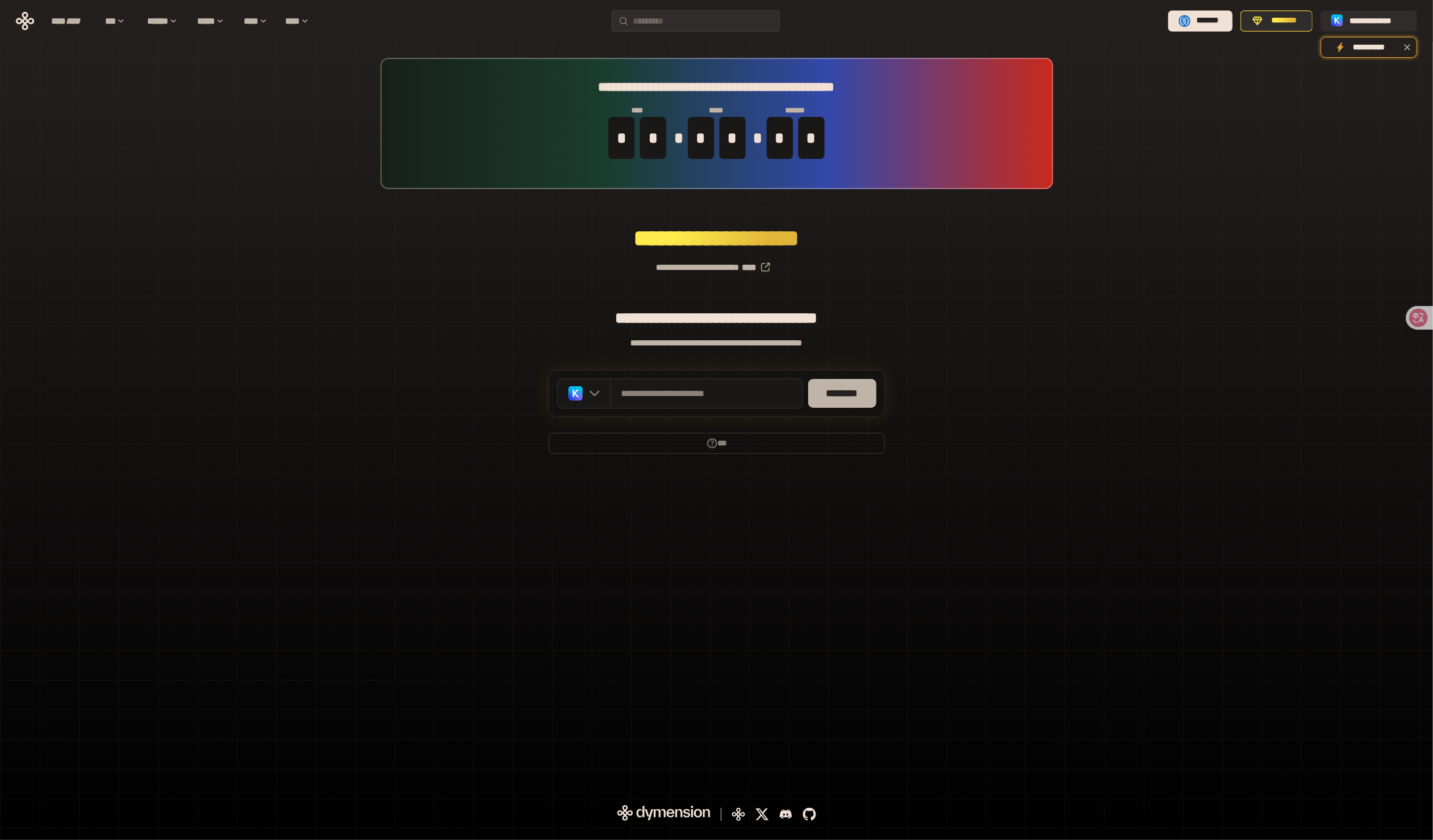 drag, startPoint x: 856, startPoint y: 396, endPoint x: 863, endPoint y: 397, distance: 7.071068 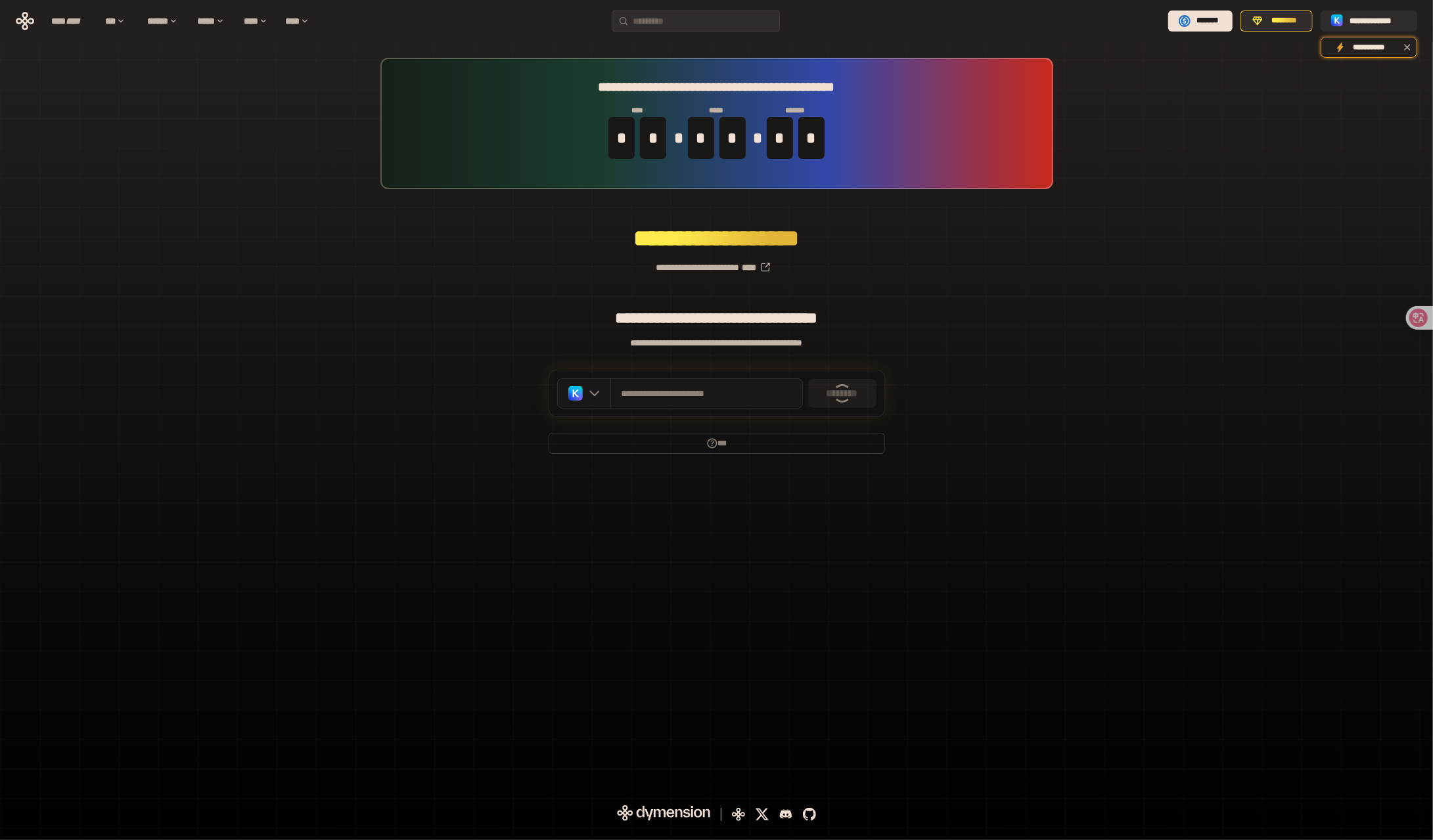 click on "**********" at bounding box center (716, 395) 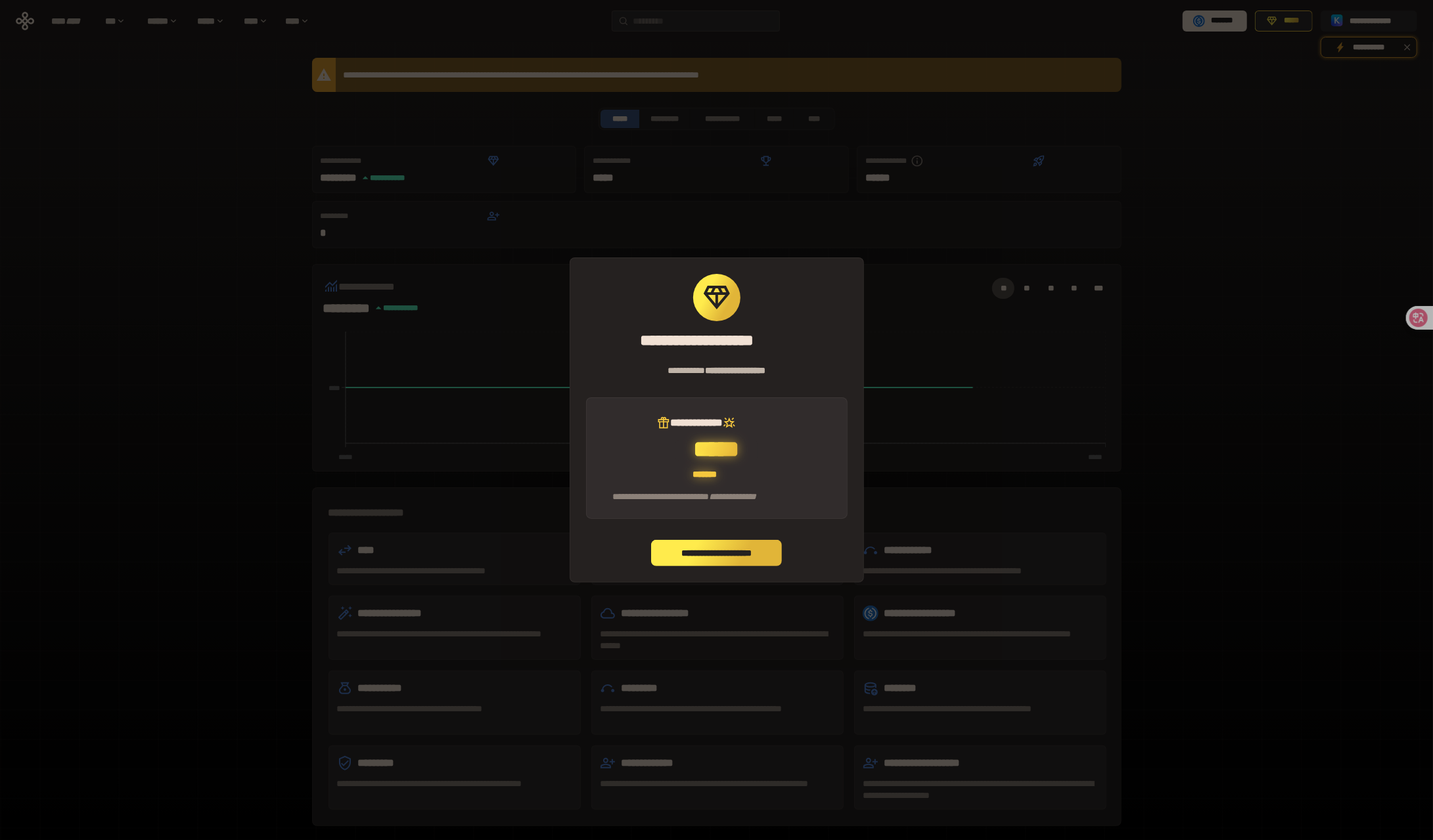 click on "**********" at bounding box center (717, 553) 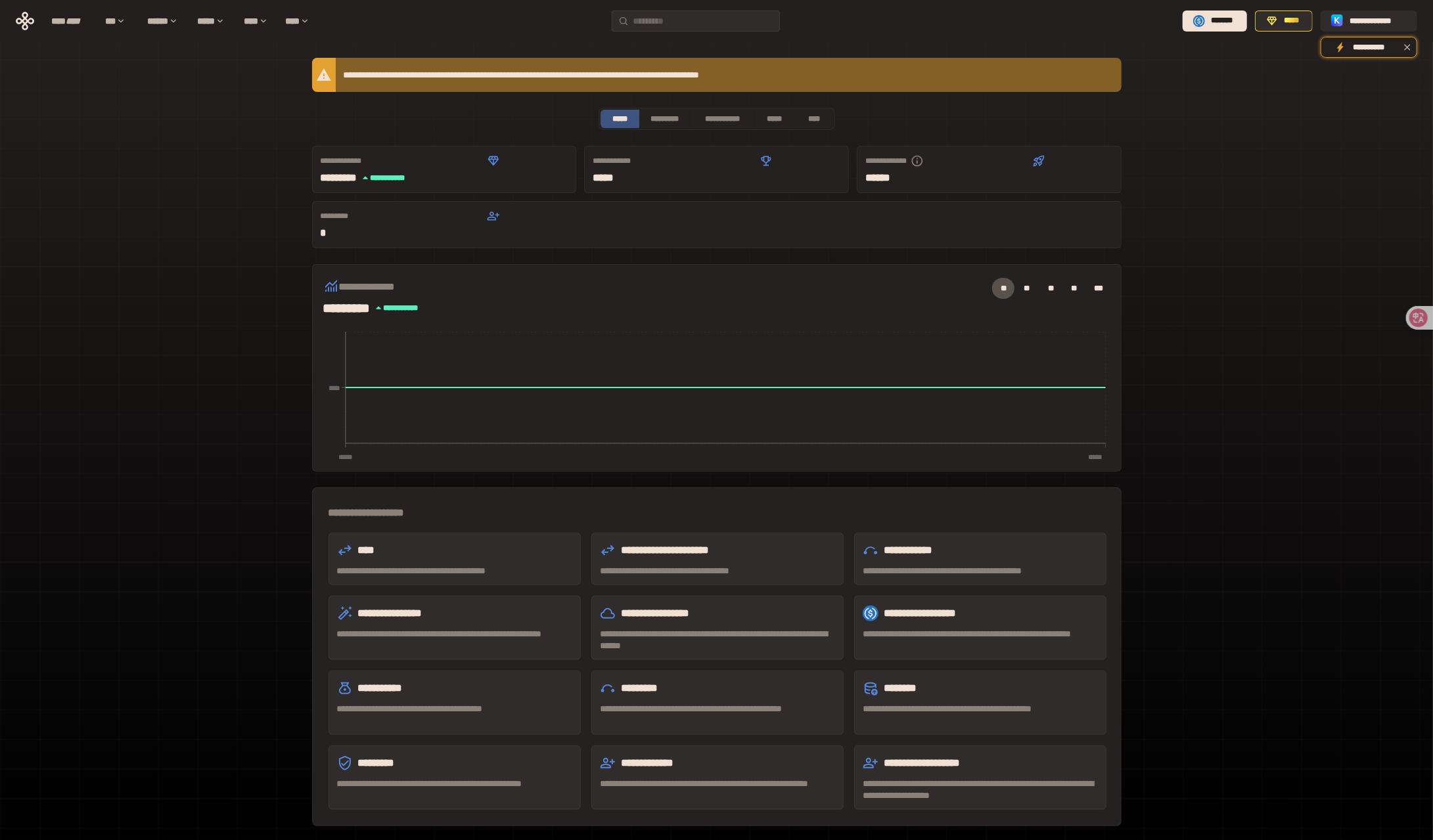 click on "**********" at bounding box center [716, 428] 